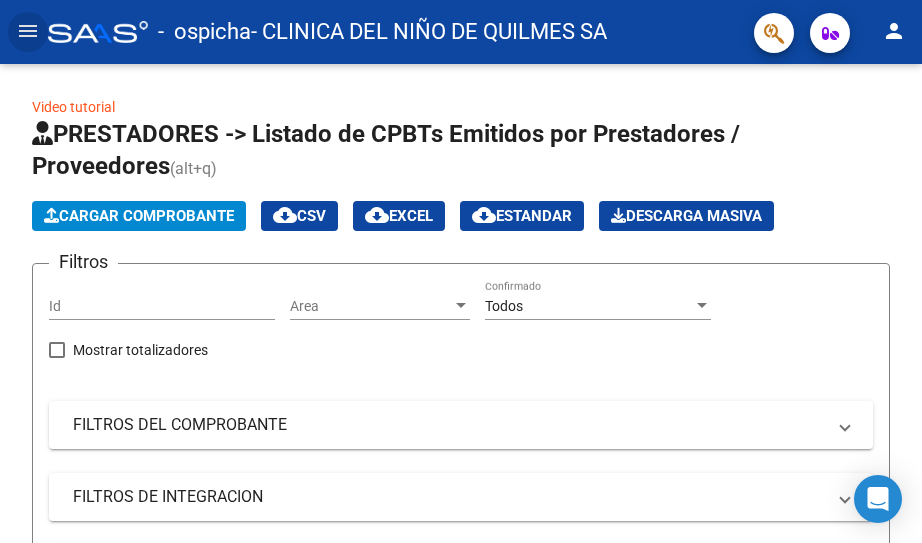 scroll, scrollTop: 0, scrollLeft: 0, axis: both 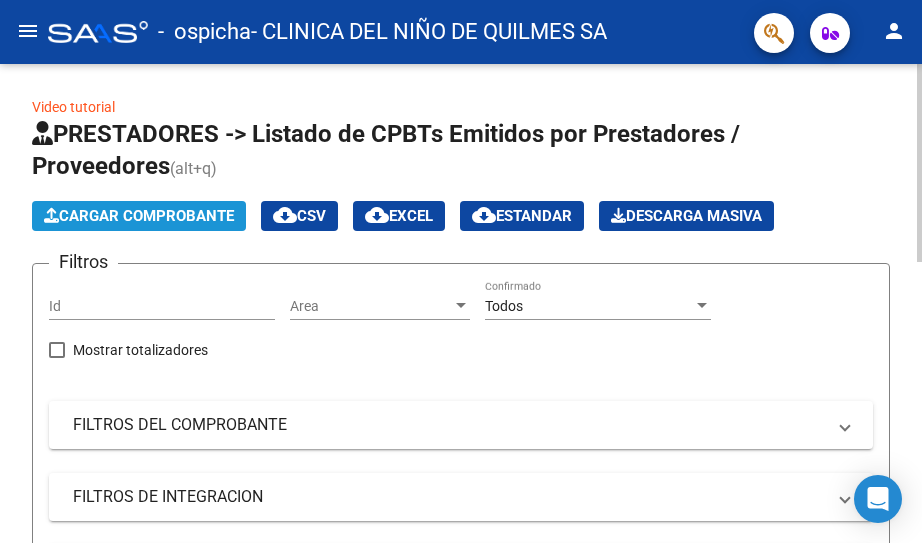 click on "Cargar Comprobante" 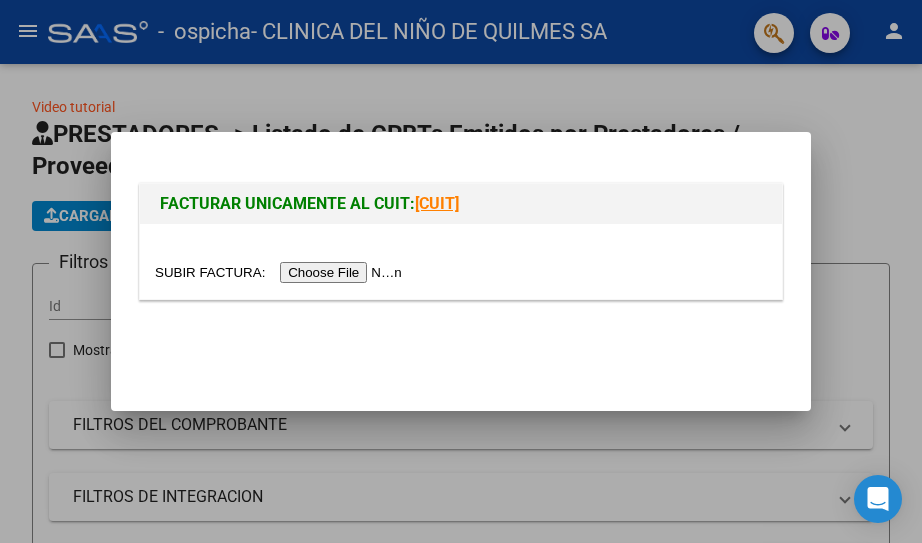 click at bounding box center [281, 272] 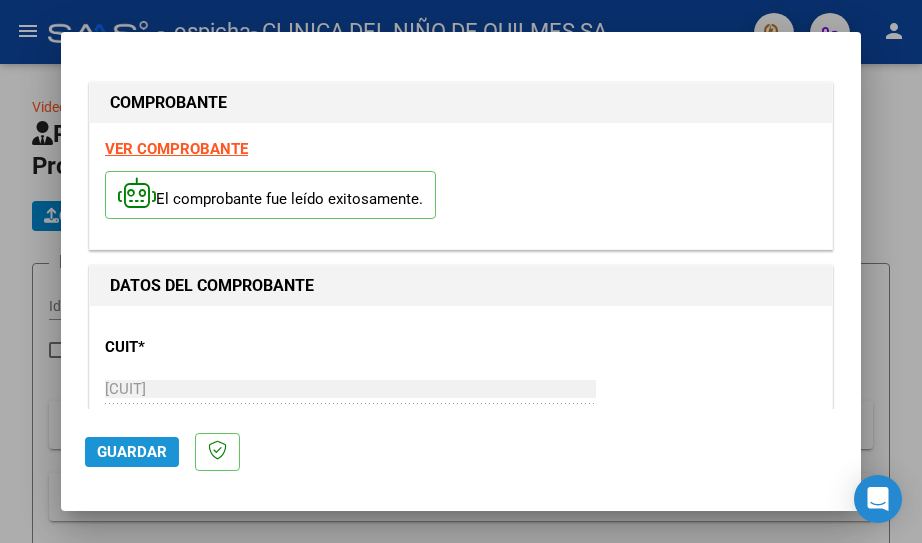click on "Guardar" 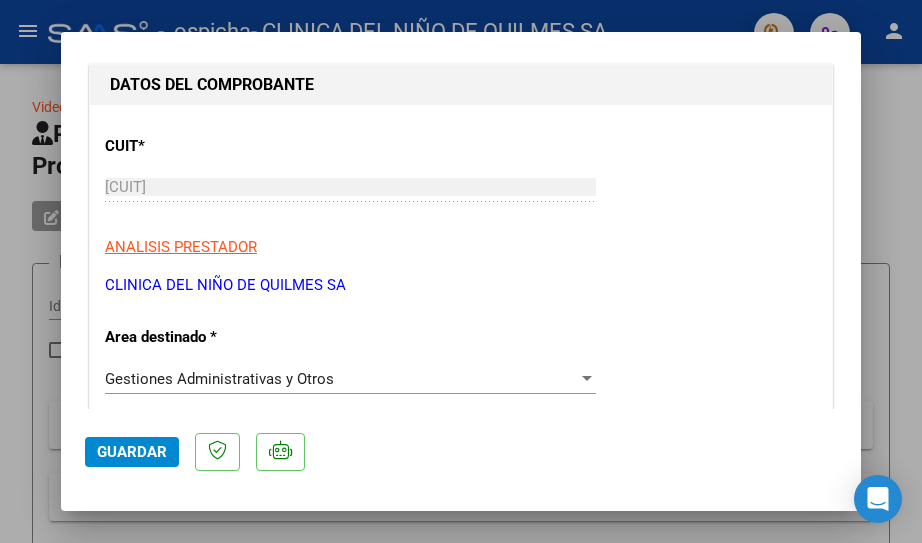 scroll, scrollTop: 280, scrollLeft: 0, axis: vertical 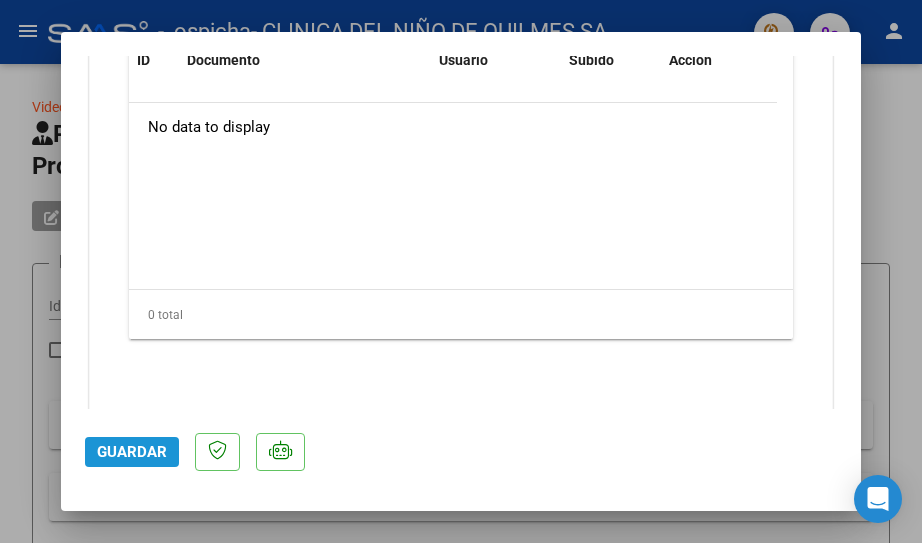 click on "Guardar" 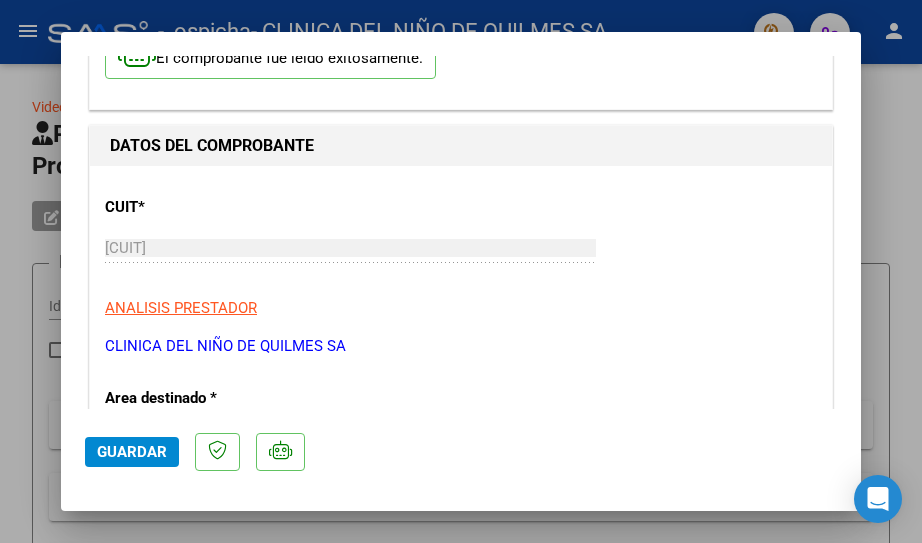 scroll, scrollTop: 0, scrollLeft: 0, axis: both 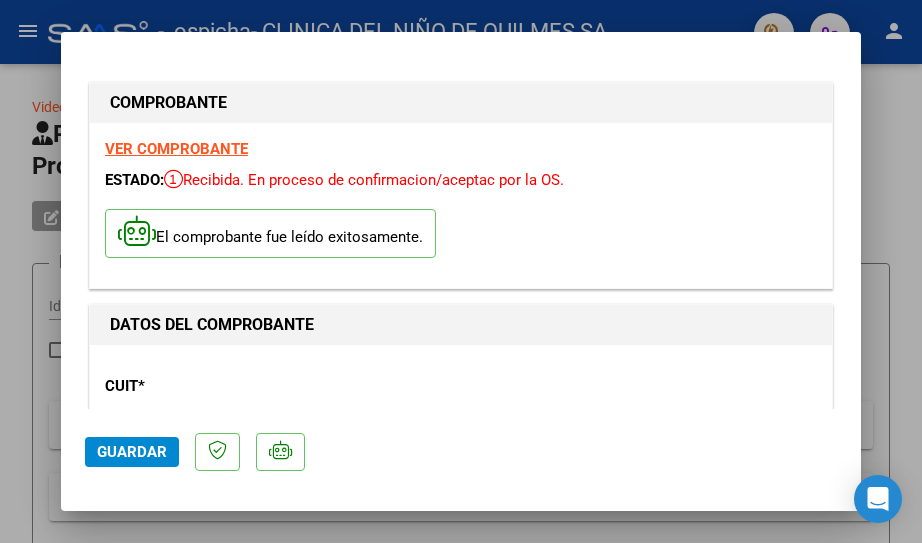 click on "VER COMPROBANTE" at bounding box center (176, 149) 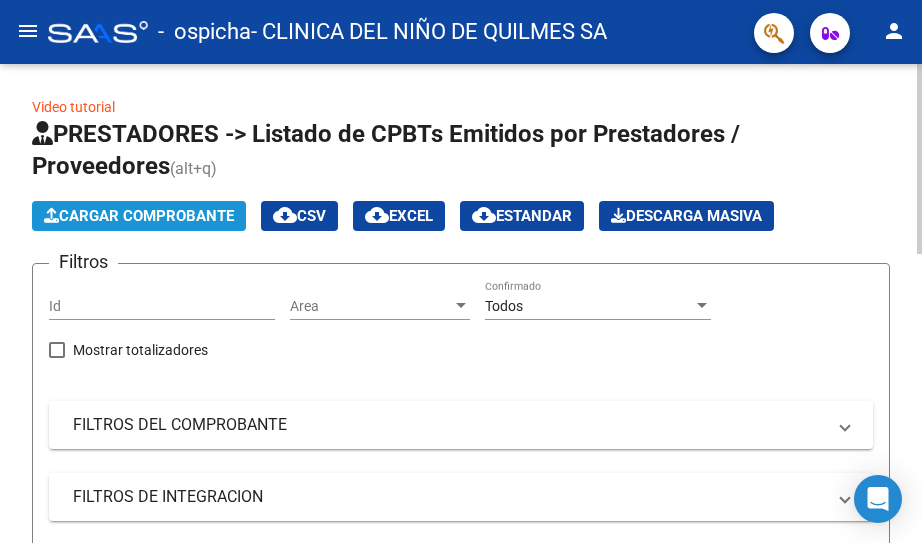 click on "Cargar Comprobante" 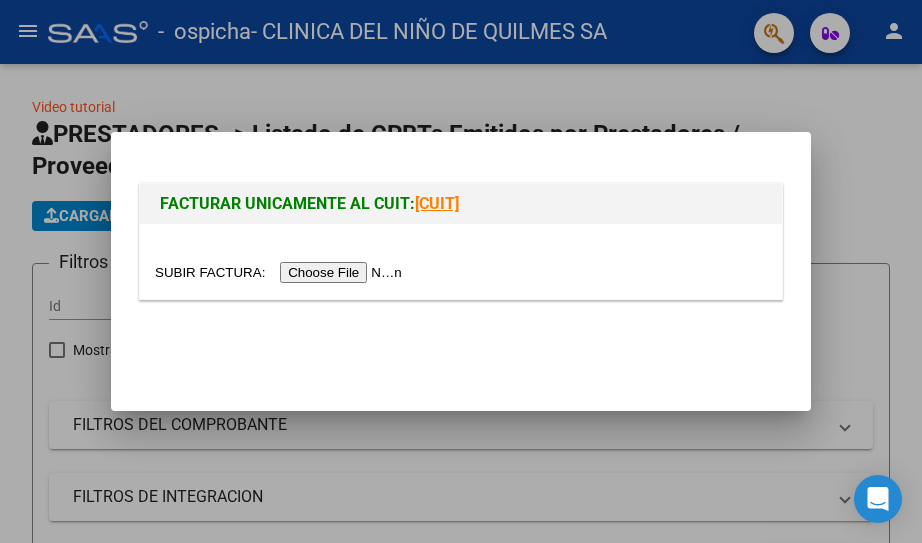 click at bounding box center (461, 261) 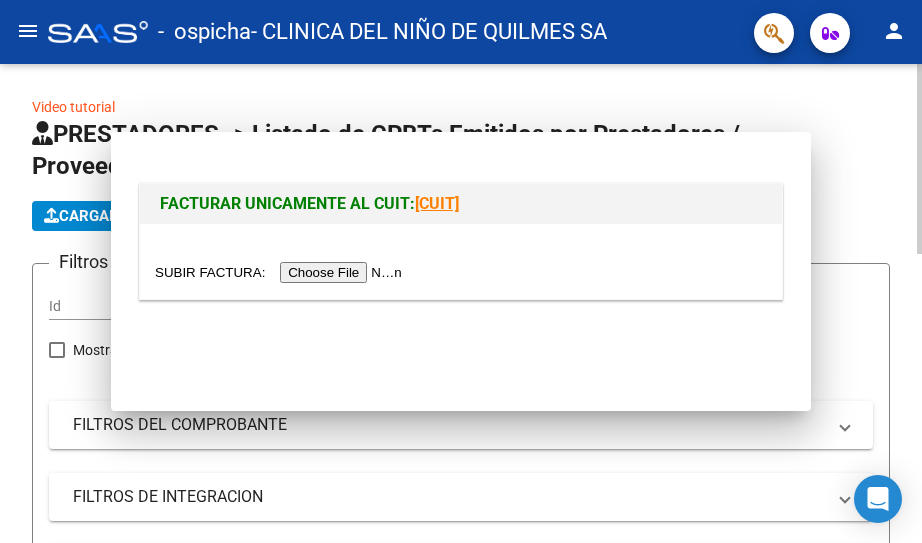 click on "Video tutorial   PRESTADORES -> Listado de CPBTs Emitidos por Prestadores / Proveedores (alt+q)   Cargar Comprobante
cloud_download  CSV  cloud_download  EXCEL  cloud_download  Estandar   Descarga Masiva
Filtros Id Area Area Todos Confirmado   Mostrar totalizadores   FILTROS DEL COMPROBANTE  Comprobante Tipo Comprobante Tipo Start date – End date Fec. Comprobante Desde / Hasta Días Emisión Desde(cant. días) Días Emisión Hasta(cant. días) CUIT / Razón Social Pto. Venta Nro. Comprobante Código SSS CAE Válido CAE Válido Todos Cargado Módulo Hosp. Todos Tiene facturacion Apócrifa Hospital Refes  FILTROS DE INTEGRACION  Período De Prestación Campos del Archivo de Rendición Devuelto x SSS (dr_envio) Todos Rendido x SSS (dr_envio) Tipo de Registro Tipo de Registro Período Presentación Período Presentación Campos del Legajo Asociado (preaprobación) Afiliado Legajo (cuil/nombre) Todos Solo facturas preaprobadas  MAS FILTROS  Todos Con Doc. Respaldatoria Todos Con Trazabilidad Todos – – 1" 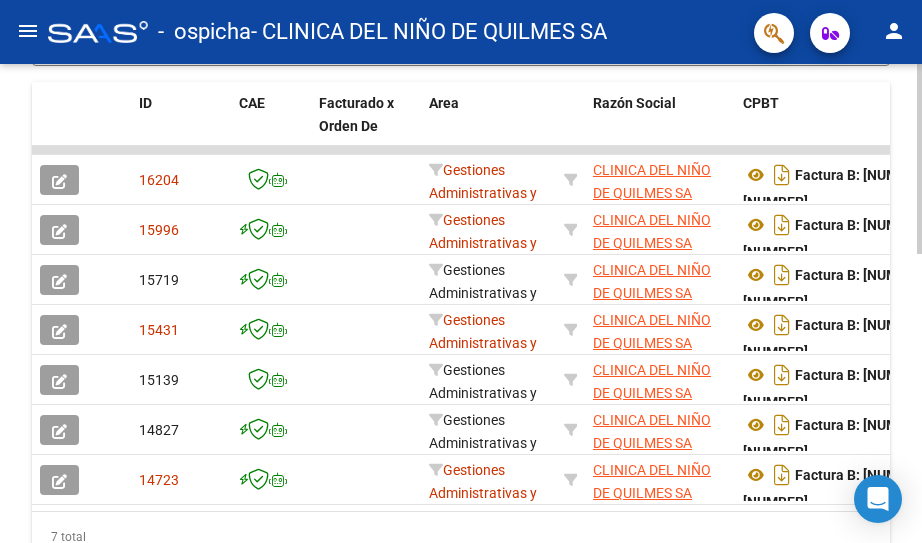 scroll, scrollTop: 700, scrollLeft: 0, axis: vertical 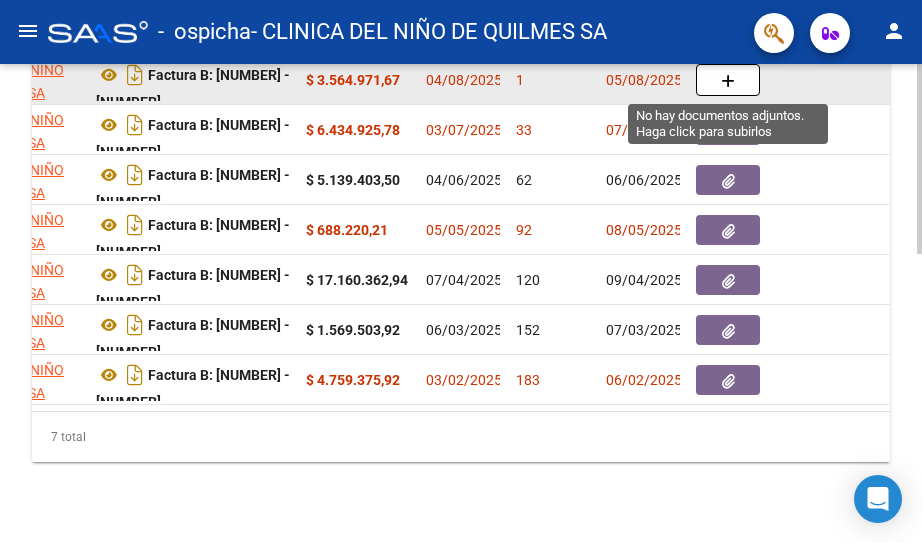 click 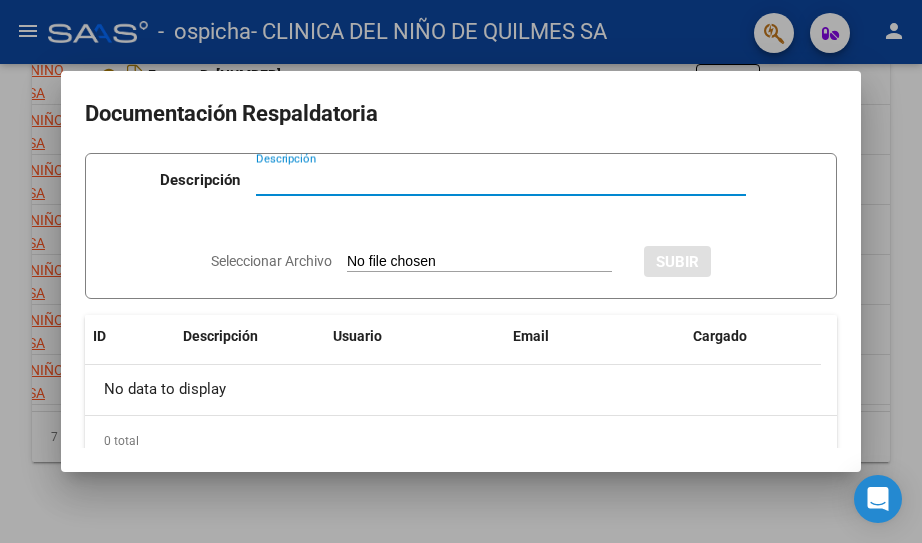 type on "r" 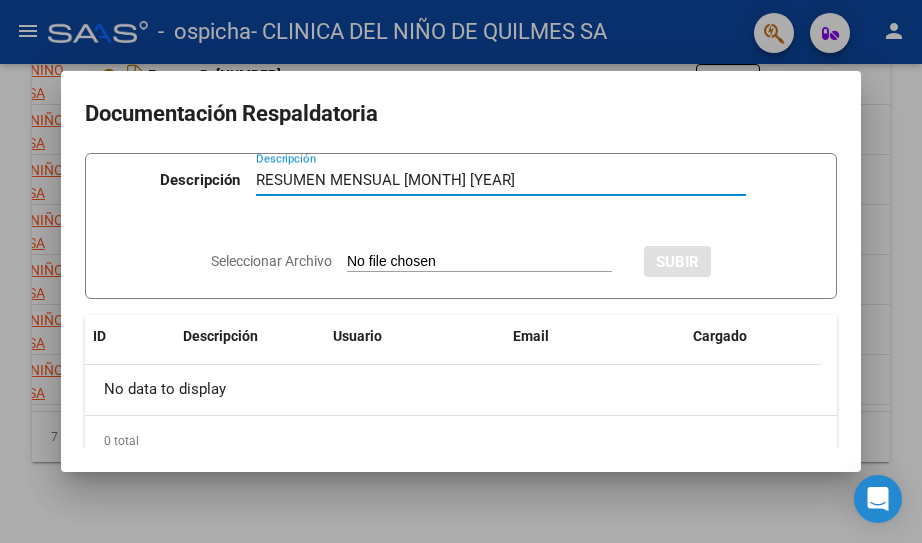 type on "RESUMEN MENSUAL [MONTH] [YEAR]" 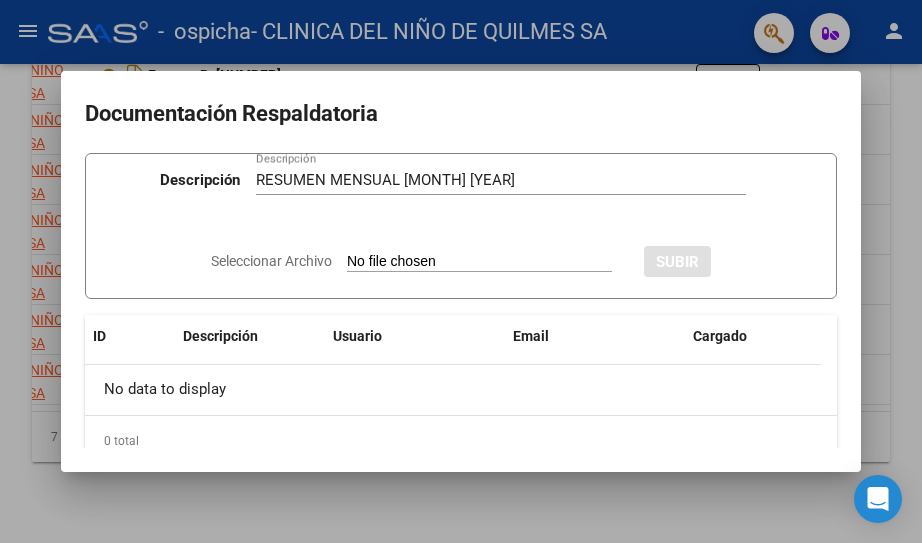 click on "Seleccionar Archivo" at bounding box center [479, 262] 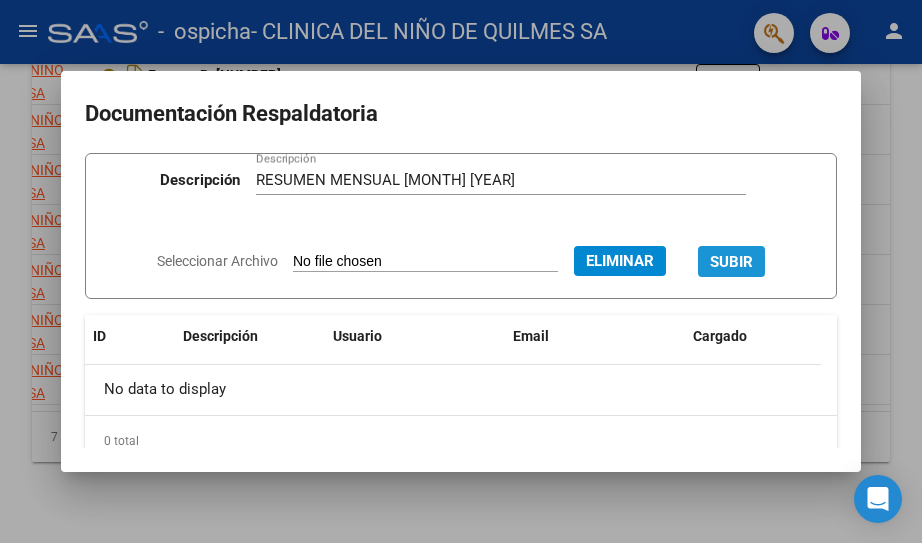 click on "SUBIR" at bounding box center [731, 262] 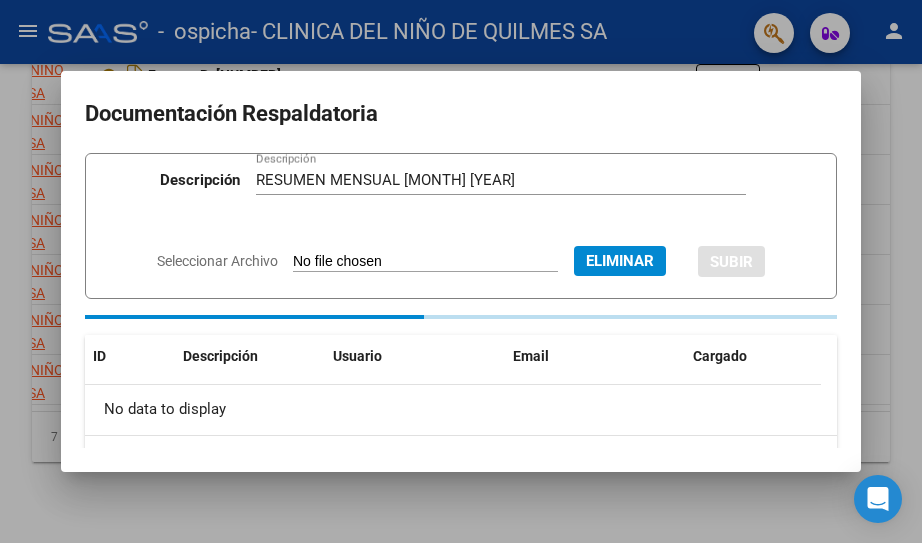type 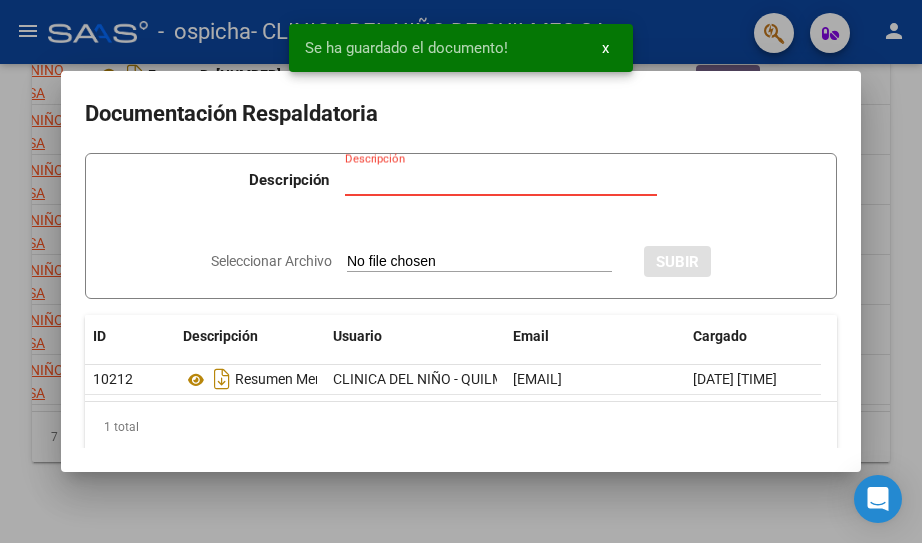 click on "Descripción" at bounding box center (501, 180) 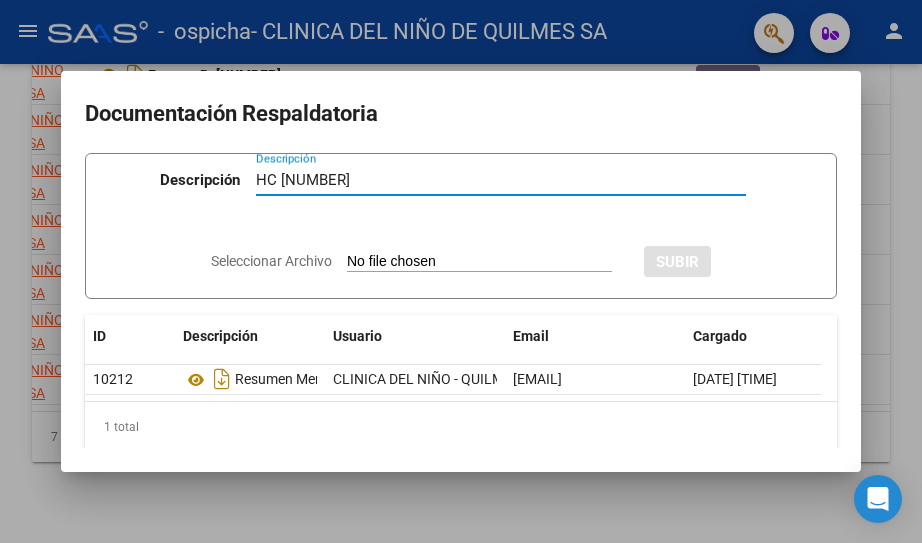 type on "HC [NUMBER]" 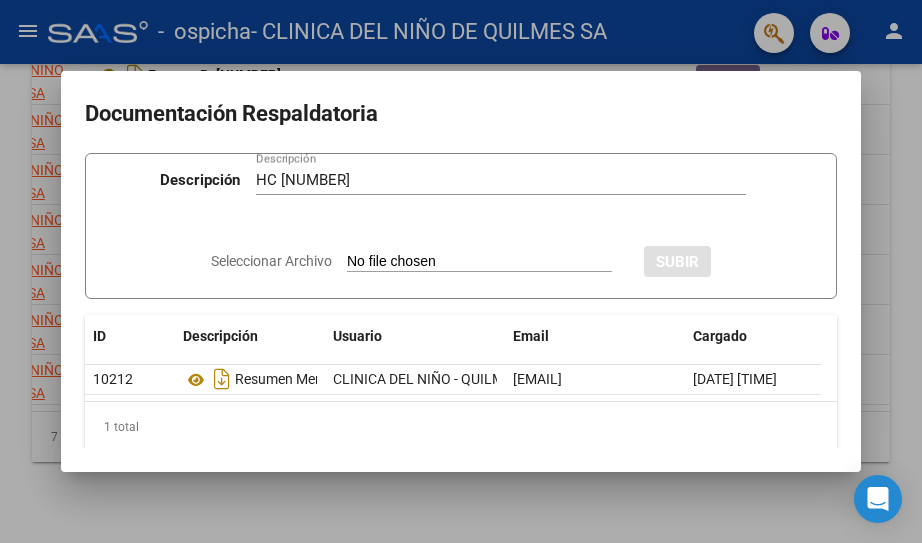 click on "Seleccionar Archivo" at bounding box center (479, 262) 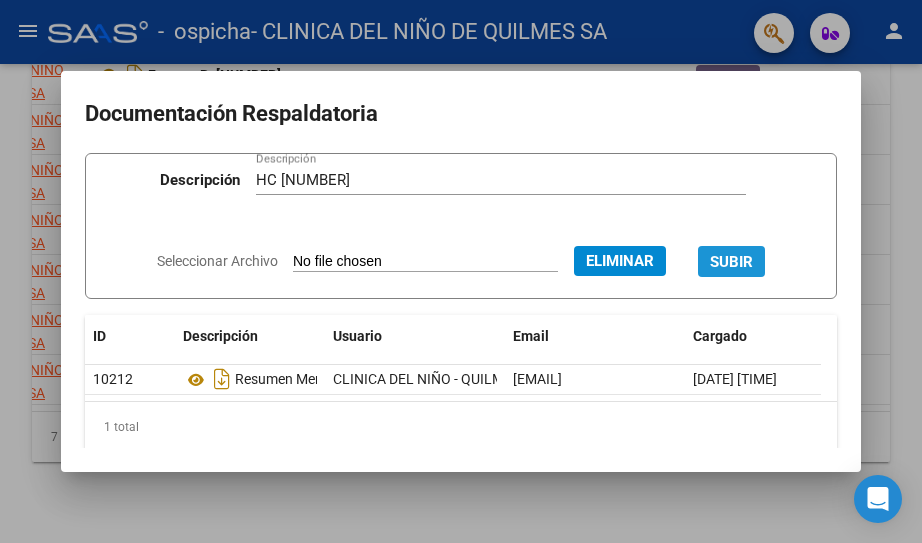 click on "SUBIR" at bounding box center (731, 262) 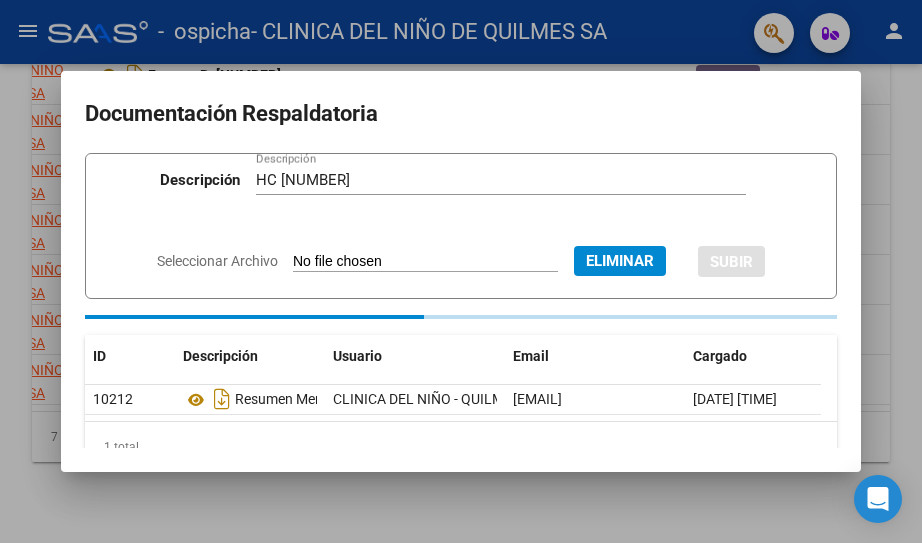 type 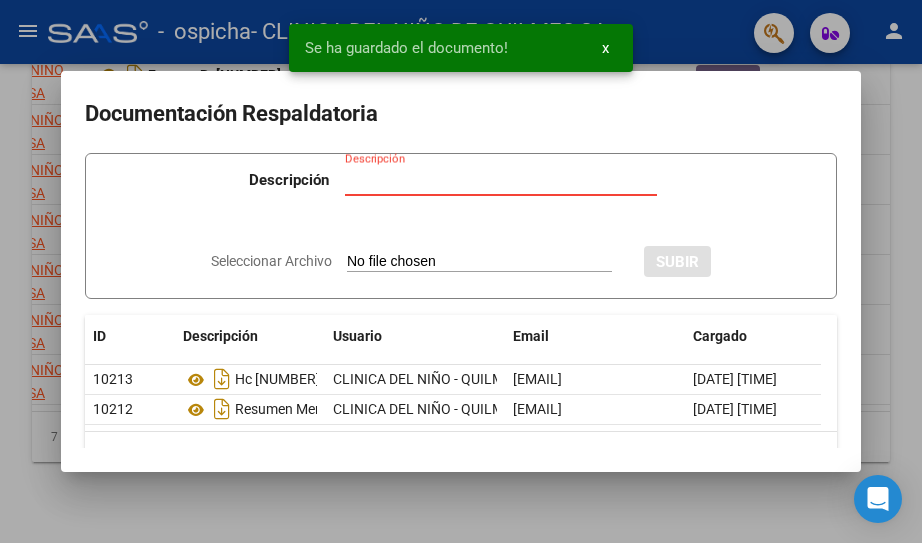 click on "Descripción" at bounding box center [501, 180] 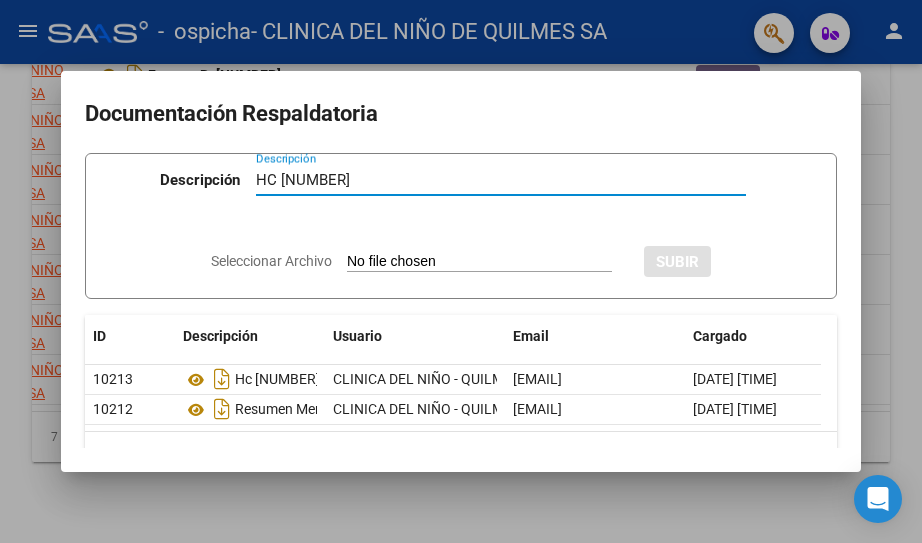 type on "HC [NUMBER]" 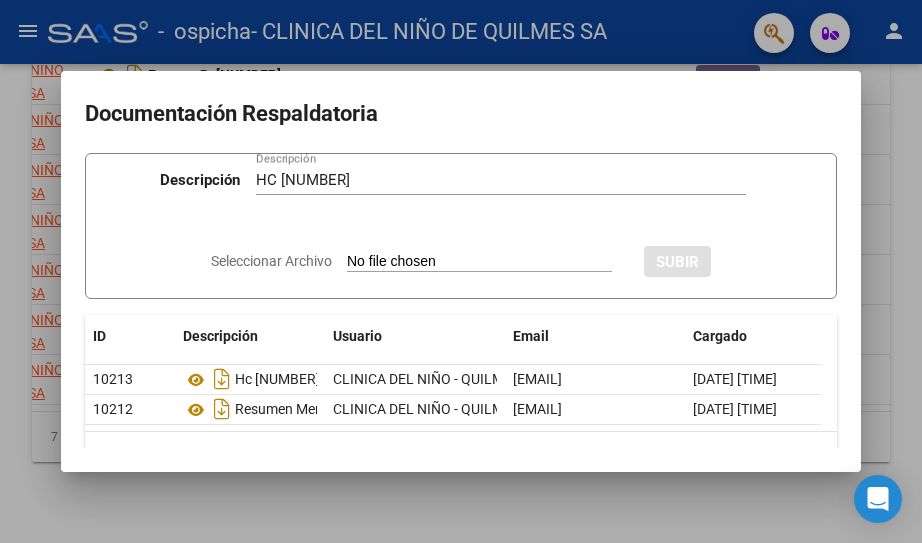 click on "Seleccionar Archivo" at bounding box center [479, 262] 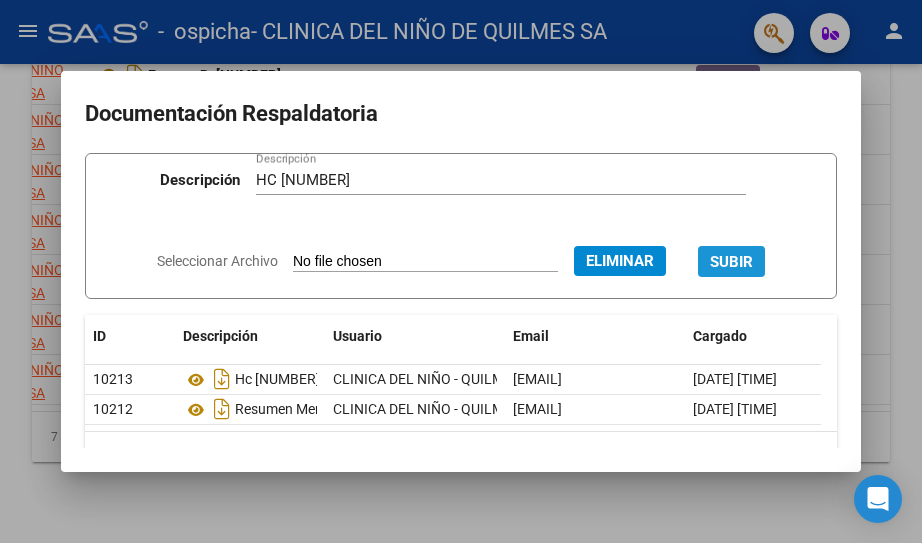 click on "SUBIR" at bounding box center (731, 262) 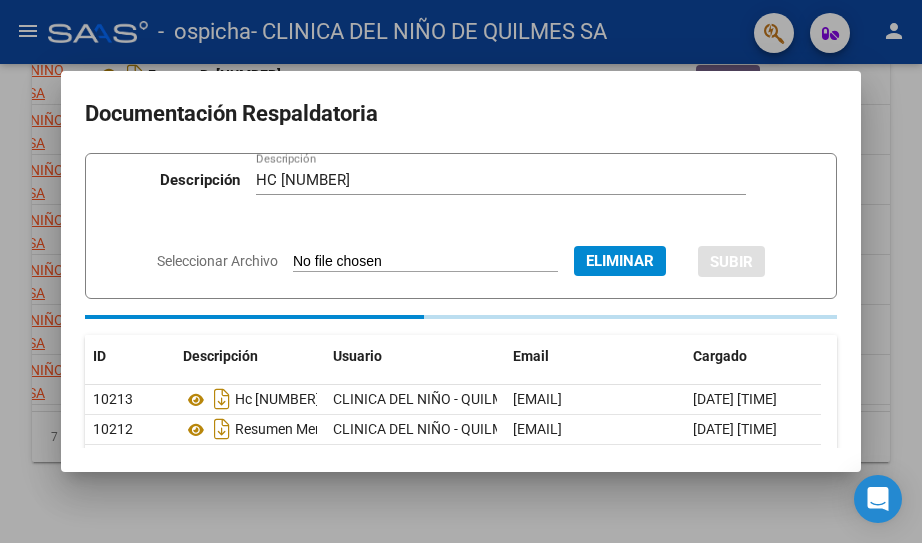 type 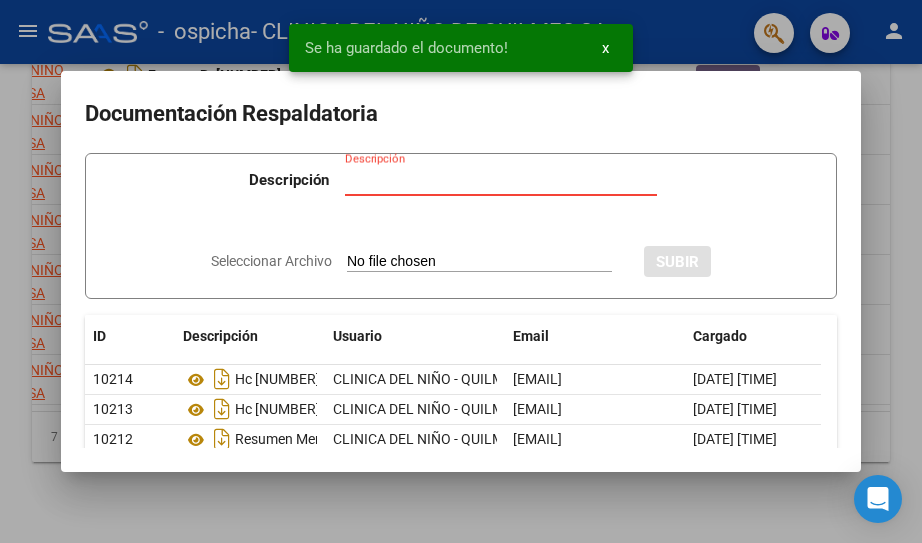 click on "Descripción" at bounding box center [501, 180] 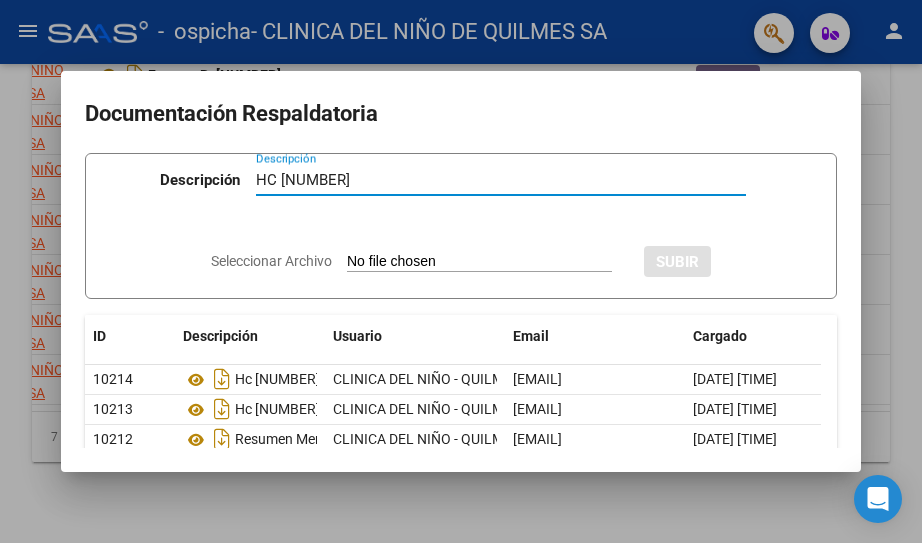 type on "HC [NUMBER]" 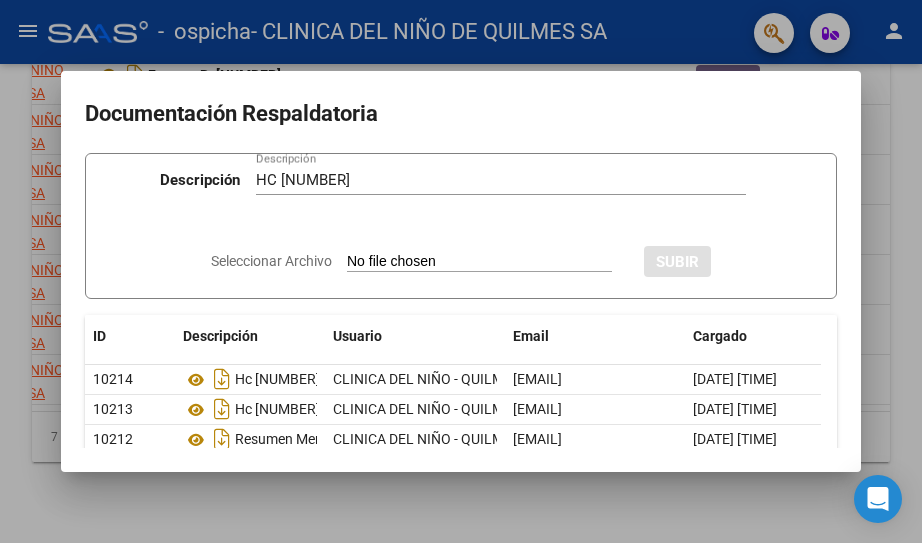 click on "Seleccionar Archivo" at bounding box center (479, 262) 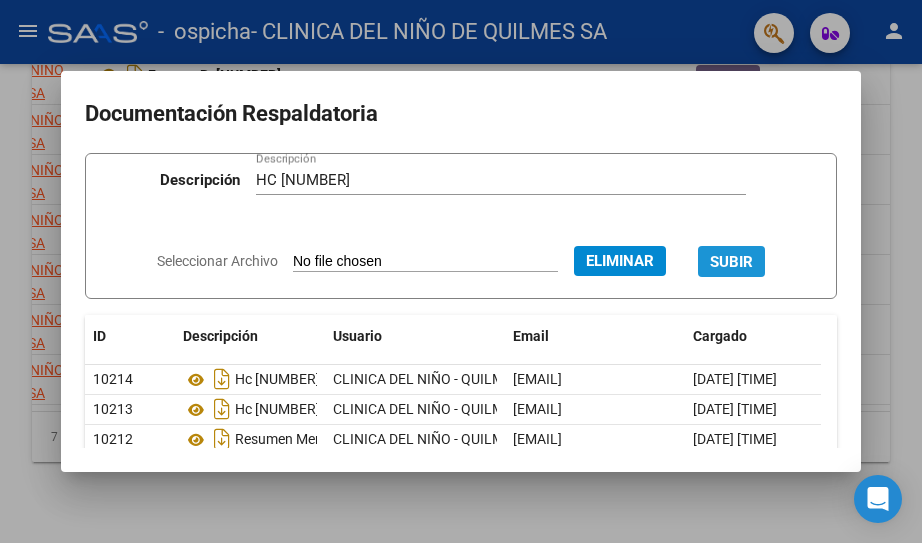 click on "SUBIR" at bounding box center [731, 262] 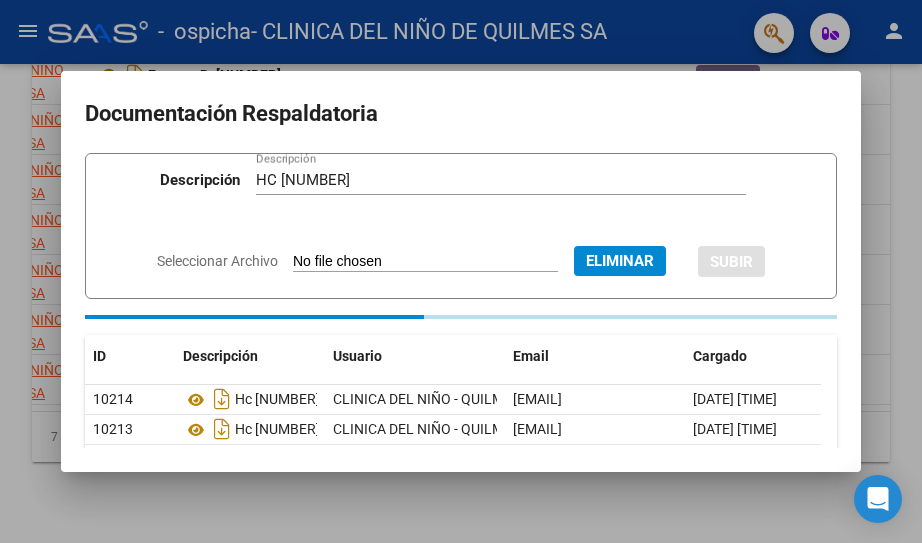 type 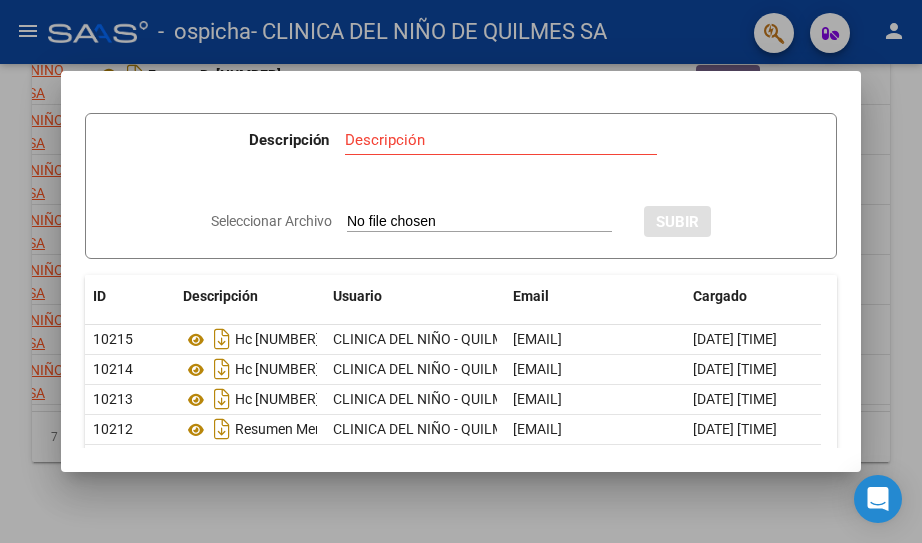 scroll, scrollTop: 80, scrollLeft: 0, axis: vertical 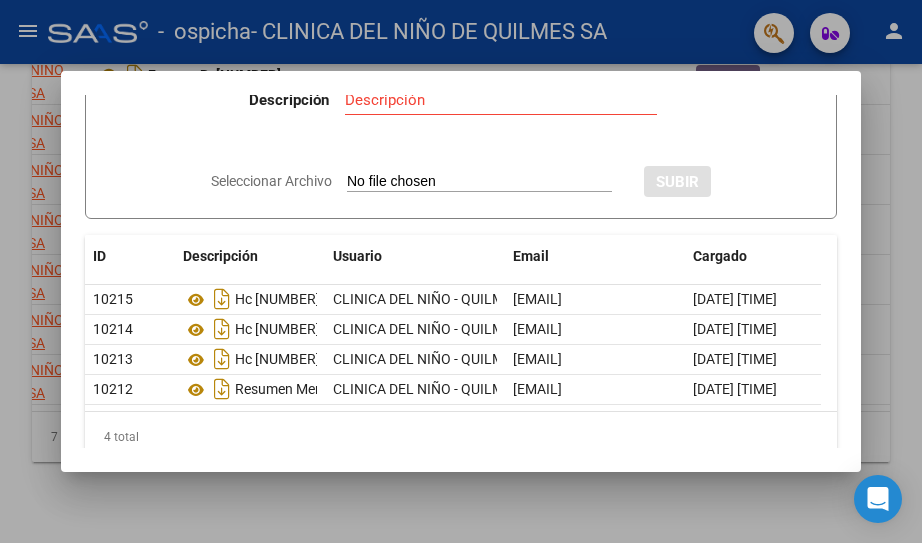click at bounding box center [461, 271] 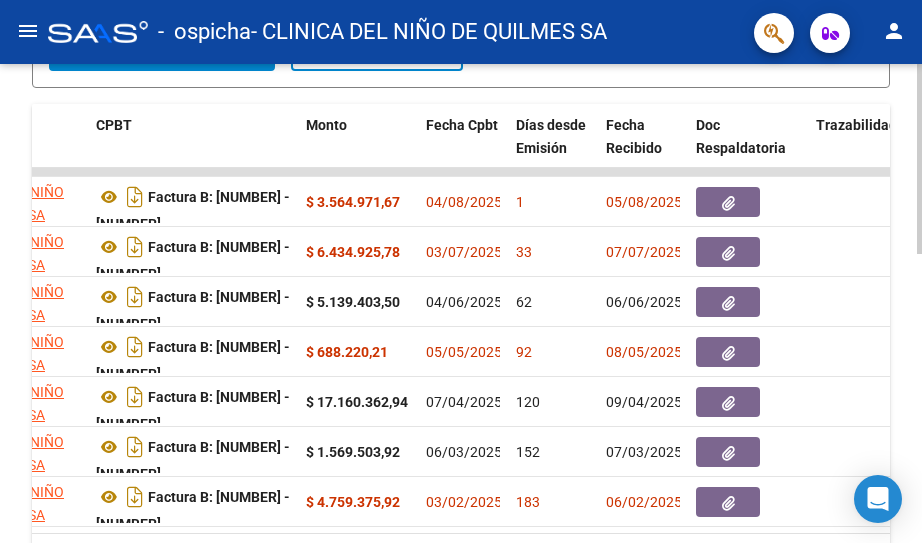scroll, scrollTop: 558, scrollLeft: 0, axis: vertical 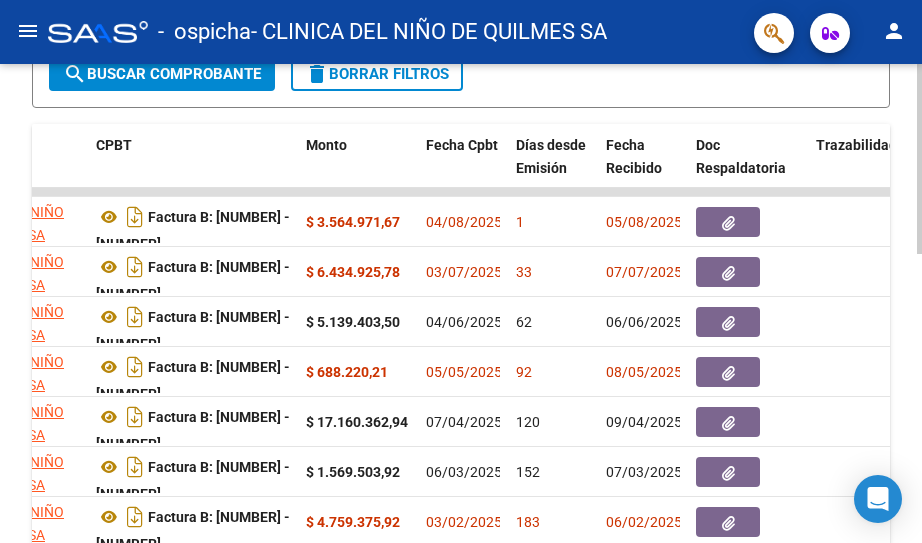 click on "menu -   ospicha   - CLINICA DEL NIÑO DE QUILMES SA person    Prestadores / Proveedores Facturas - Listado/Carga Facturas - Documentación Pagos x Transferencia Auditorías - Listado Auditorías - Comentarios Auditorías - Cambios Área Prestadores - Listado    Instructivos    Datos de contacto  Video tutorial   PRESTADORES -> Listado de CPBTs Emitidos por Prestadores / Proveedores (alt+q)   Cargar Comprobante
cloud_download  CSV  cloud_download  EXCEL  cloud_download  Estandar   Descarga Masiva
Filtros Id Area Area Todos Confirmado   Mostrar totalizadores   FILTROS DEL COMPROBANTE  Comprobante Tipo Comprobante Tipo Start date – End date Fec. Comprobante Desde / Hasta Días Emisión Desde(cant. días) Días Emisión Hasta(cant. días) CUIT / Razón Social Pto. Venta Nro. Comprobante Código SSS CAE Válido CAE Válido Todos Cargado Módulo Hosp. Todos Tiene facturacion Apócrifa Hospital Refes  FILTROS DE INTEGRACION  Período De Prestación Todos Rendido x SSS (dr_envio) Tipo de Registro" at bounding box center [461, 271] 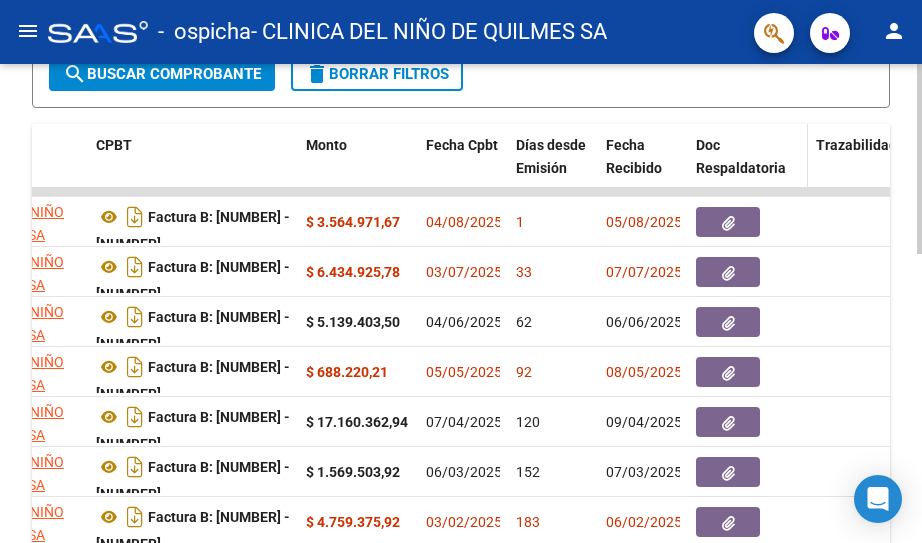scroll, scrollTop: 558, scrollLeft: 0, axis: vertical 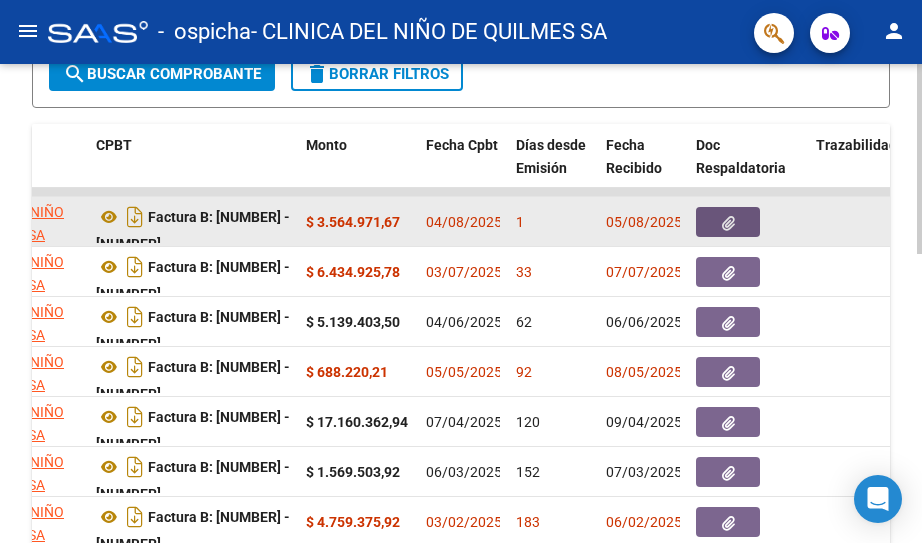 click 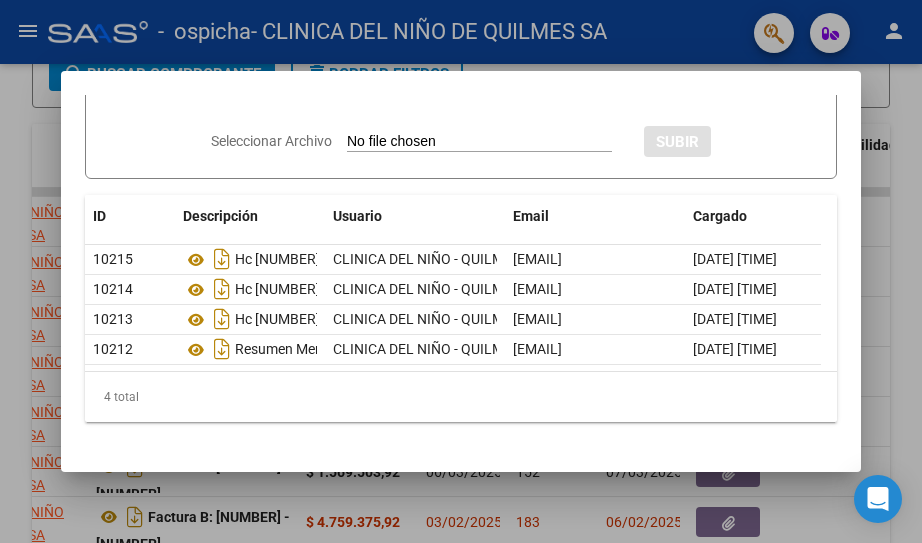 scroll, scrollTop: 158, scrollLeft: 0, axis: vertical 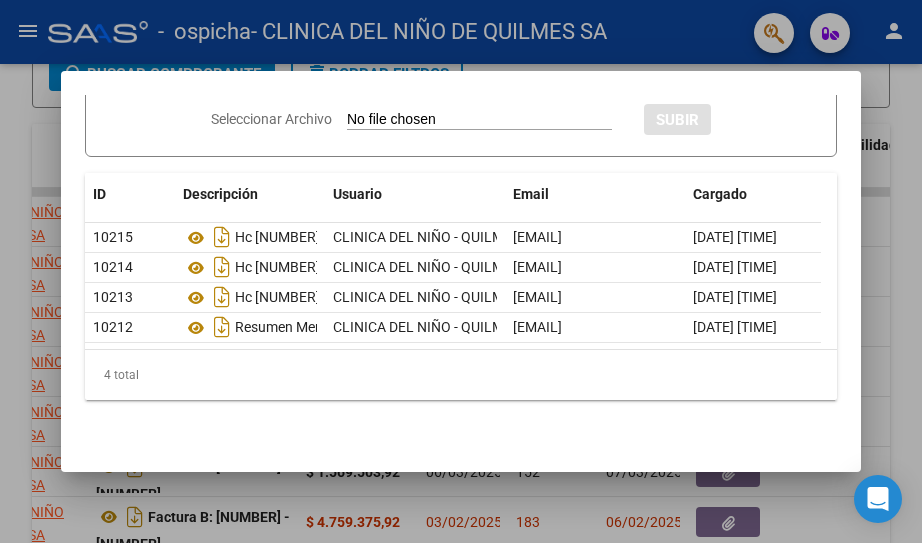 click at bounding box center [461, 271] 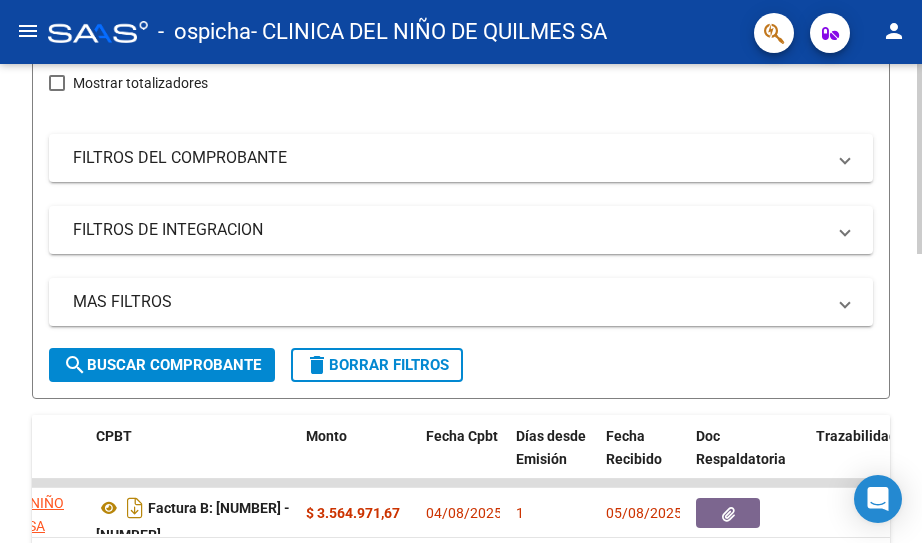 scroll, scrollTop: 249, scrollLeft: 0, axis: vertical 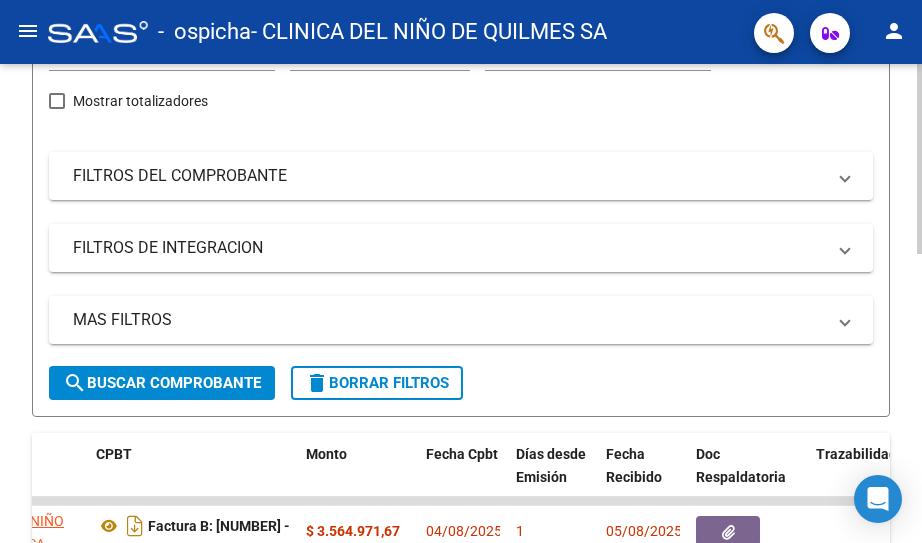 click on "menu -   ospicha   - CLINICA DEL NIÑO DE QUILMES SA person    Prestadores / Proveedores Facturas - Listado/Carga Facturas - Documentación Pagos x Transferencia Auditorías - Listado Auditorías - Comentarios Auditorías - Cambios Área Prestadores - Listado    Instructivos    Datos de contacto  Video tutorial   PRESTADORES -> Listado de CPBTs Emitidos por Prestadores / Proveedores (alt+q)   Cargar Comprobante
cloud_download  CSV  cloud_download  EXCEL  cloud_download  Estandar   Descarga Masiva
Filtros Id Area Area Todos Confirmado   Mostrar totalizadores   FILTROS DEL COMPROBANTE  Comprobante Tipo Comprobante Tipo Start date – End date Fec. Comprobante Desde / Hasta Días Emisión Desde(cant. días) Días Emisión Hasta(cant. días) CUIT / Razón Social Pto. Venta Nro. Comprobante Código SSS CAE Válido CAE Válido Todos Cargado Módulo Hosp. Todos Tiene facturacion Apócrifa Hospital Refes  FILTROS DE INTEGRACION  Período De Prestación Todos Rendido x SSS (dr_envio) Tipo de Registro" at bounding box center [461, 271] 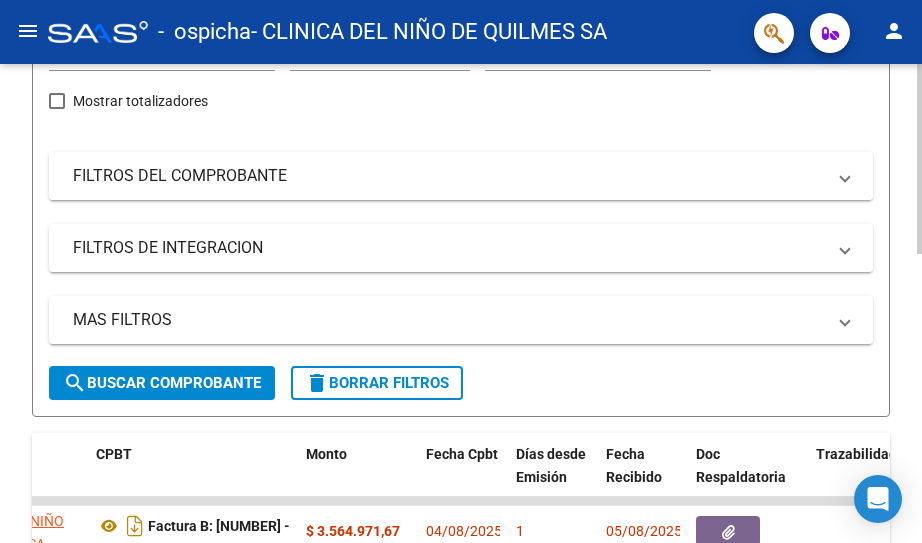 scroll, scrollTop: 249, scrollLeft: 0, axis: vertical 